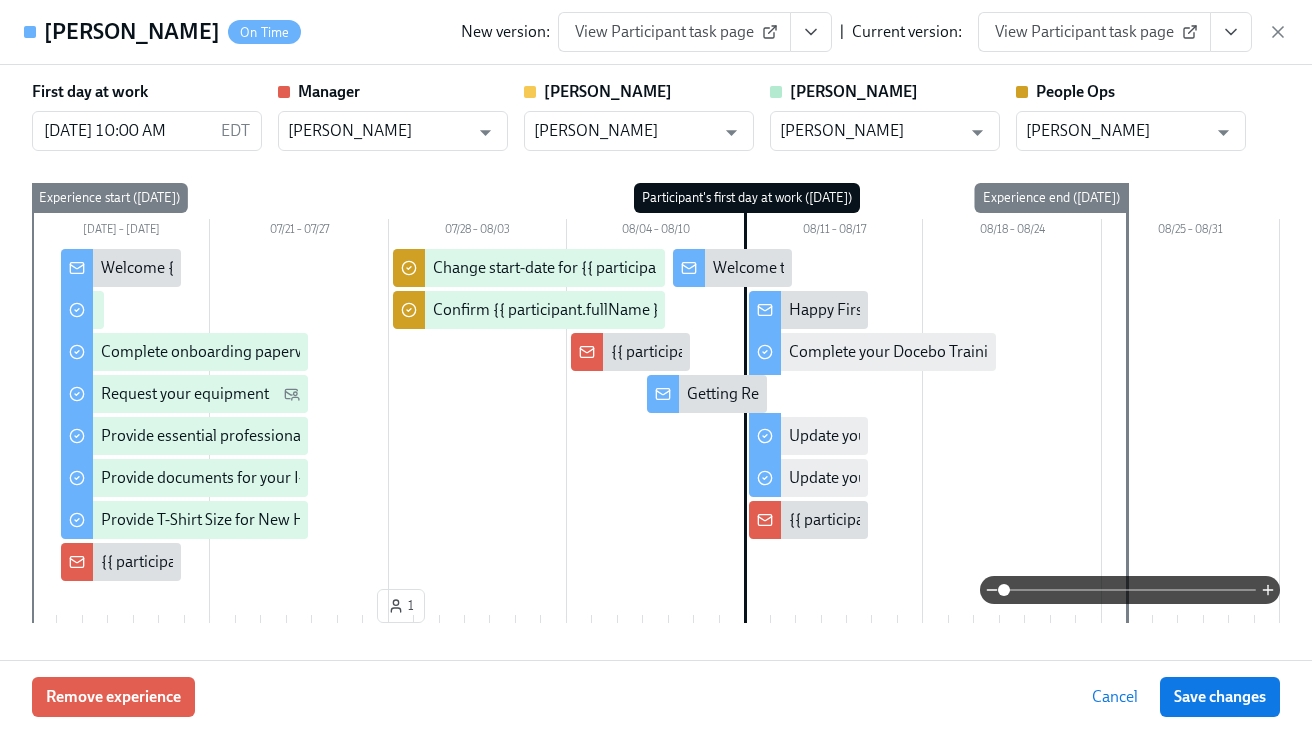 scroll, scrollTop: 37, scrollLeft: 0, axis: vertical 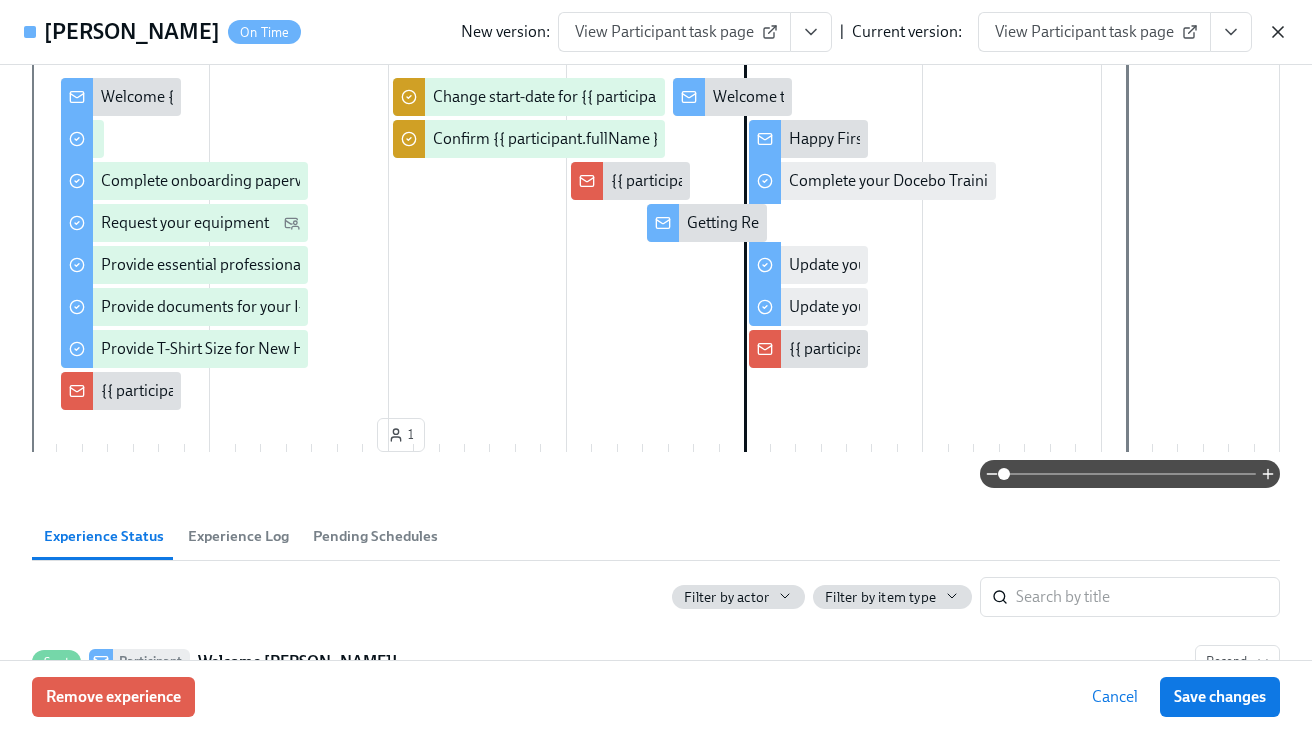 click 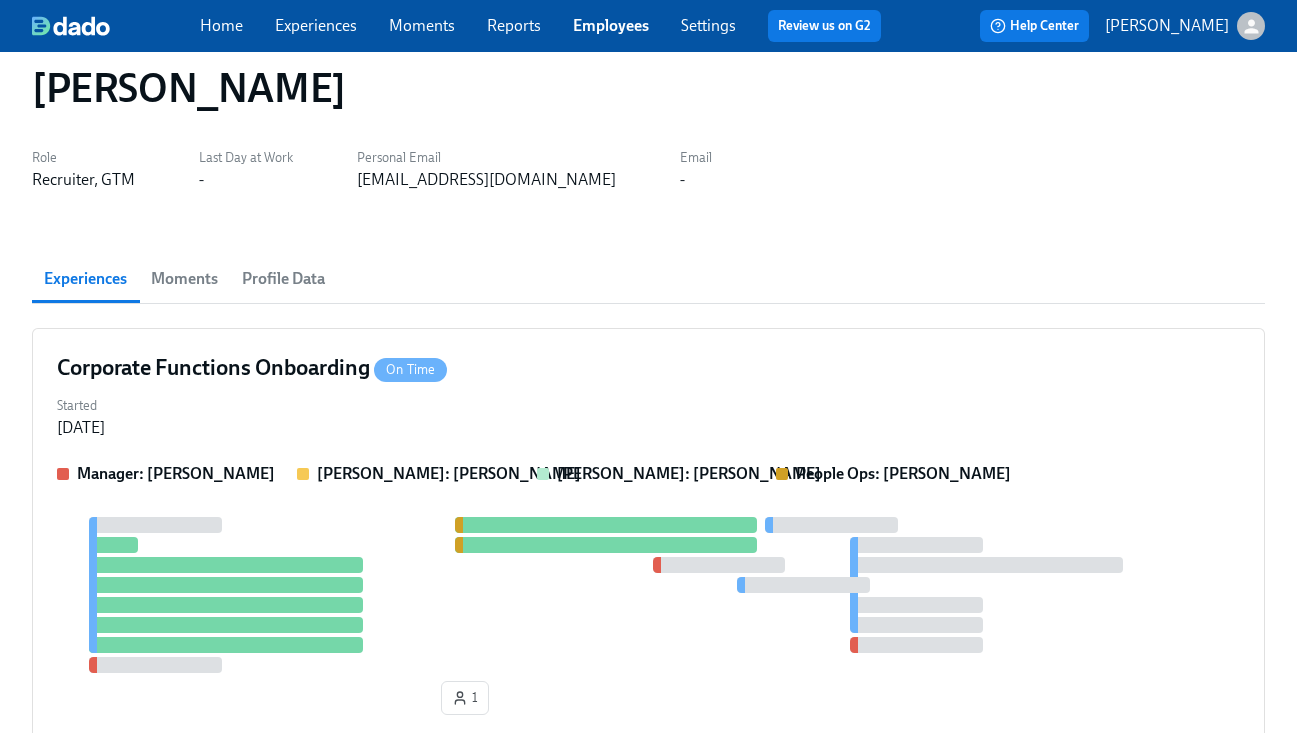 click on "Settings" at bounding box center [708, 25] 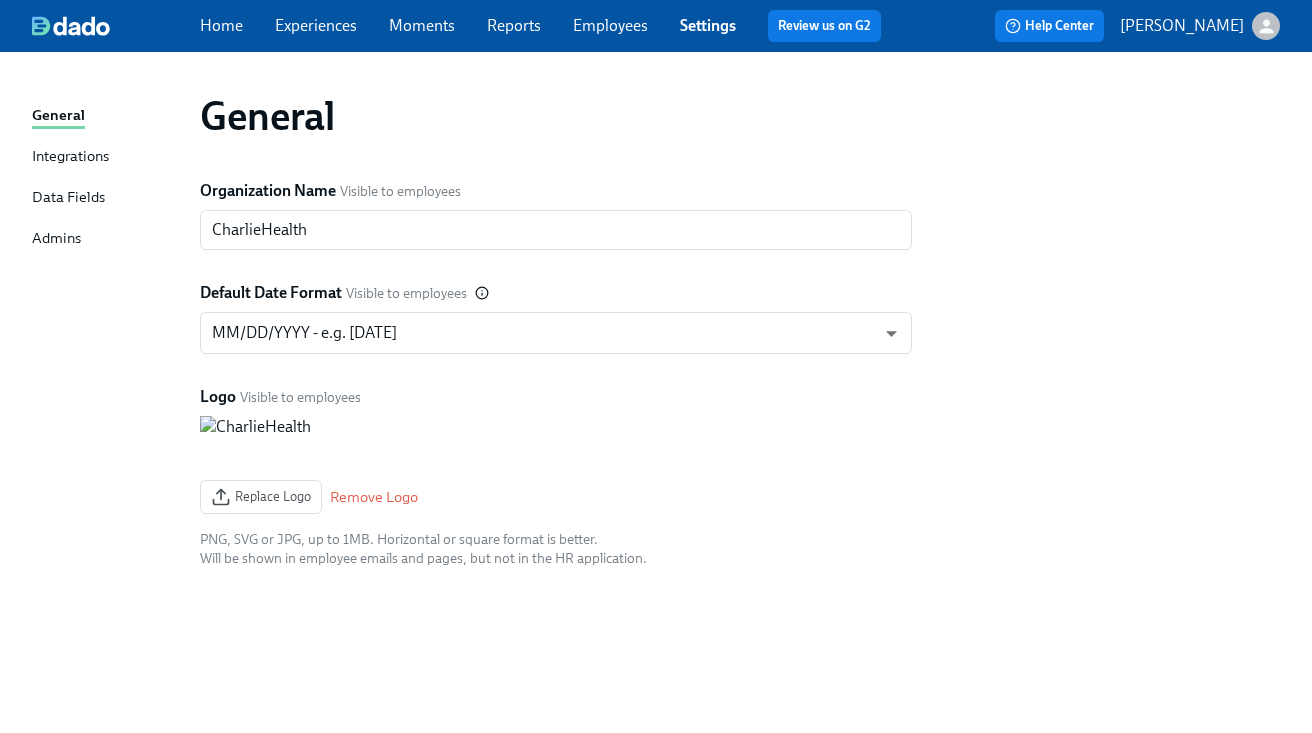 click on "Admins" at bounding box center (56, 239) 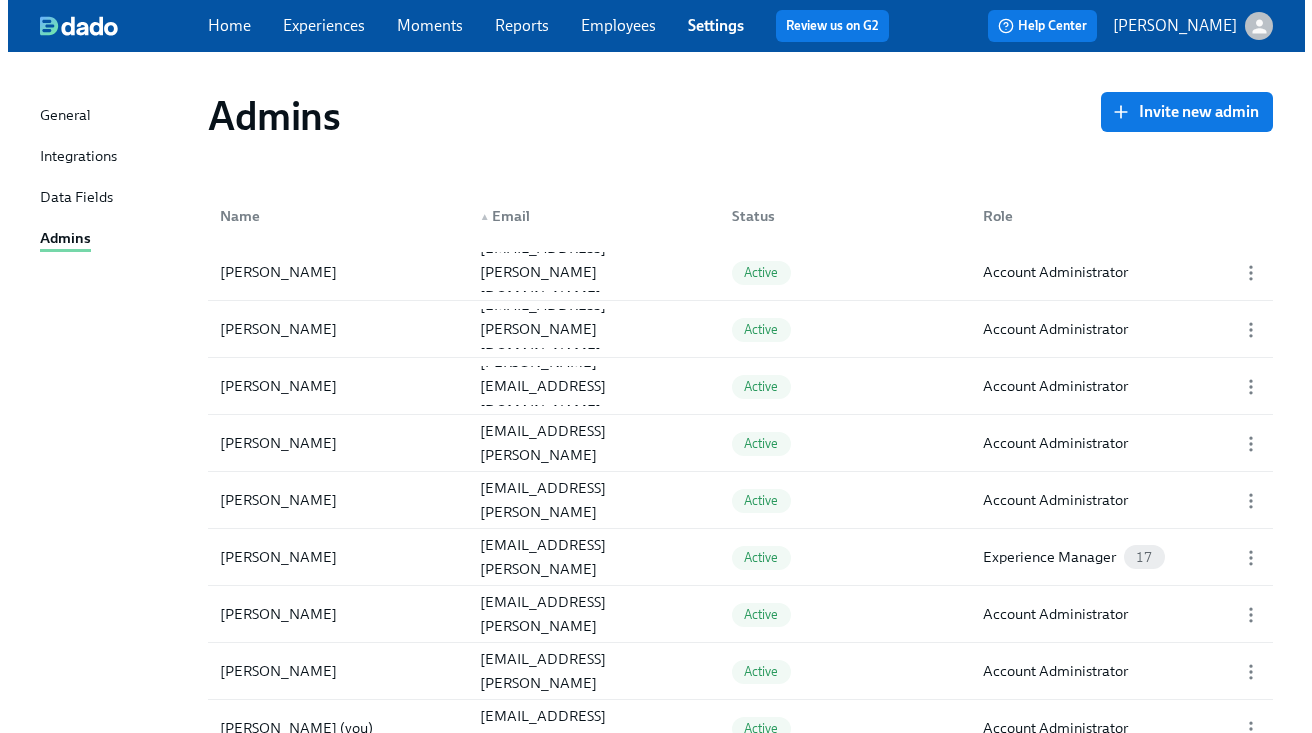 scroll, scrollTop: 976, scrollLeft: 0, axis: vertical 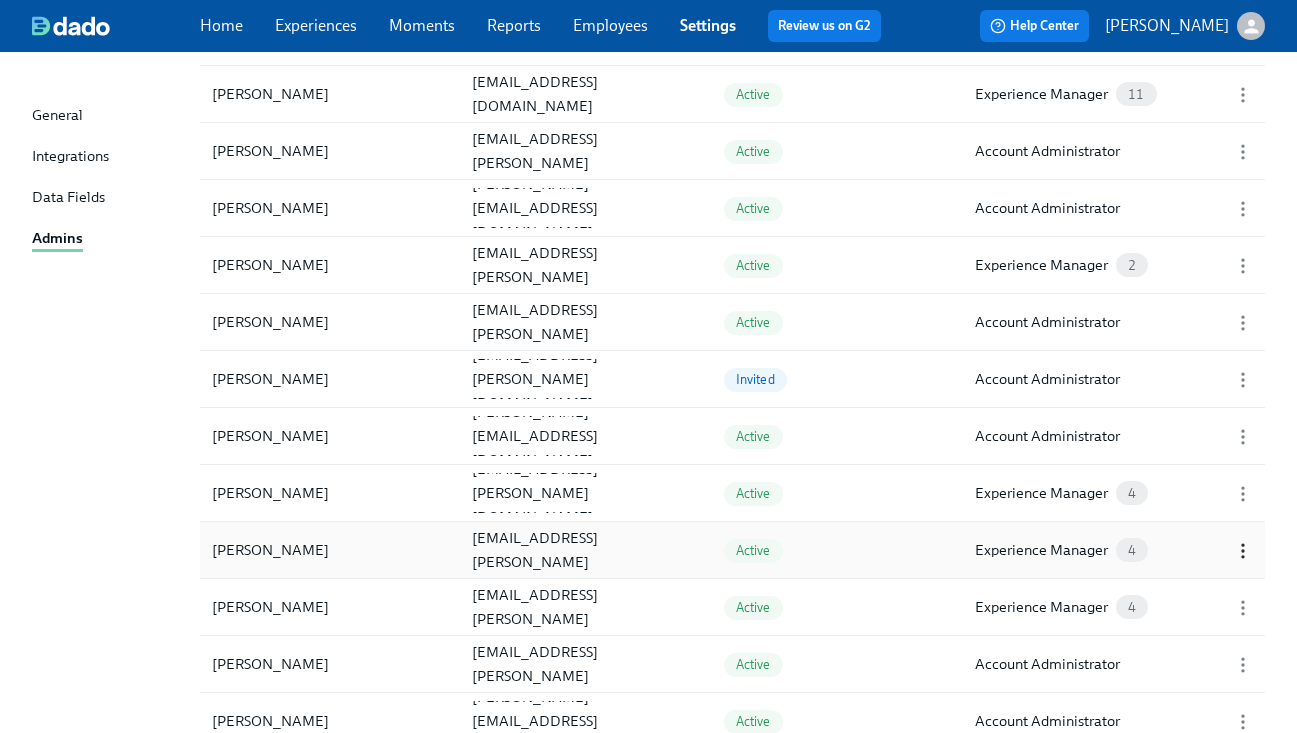 click 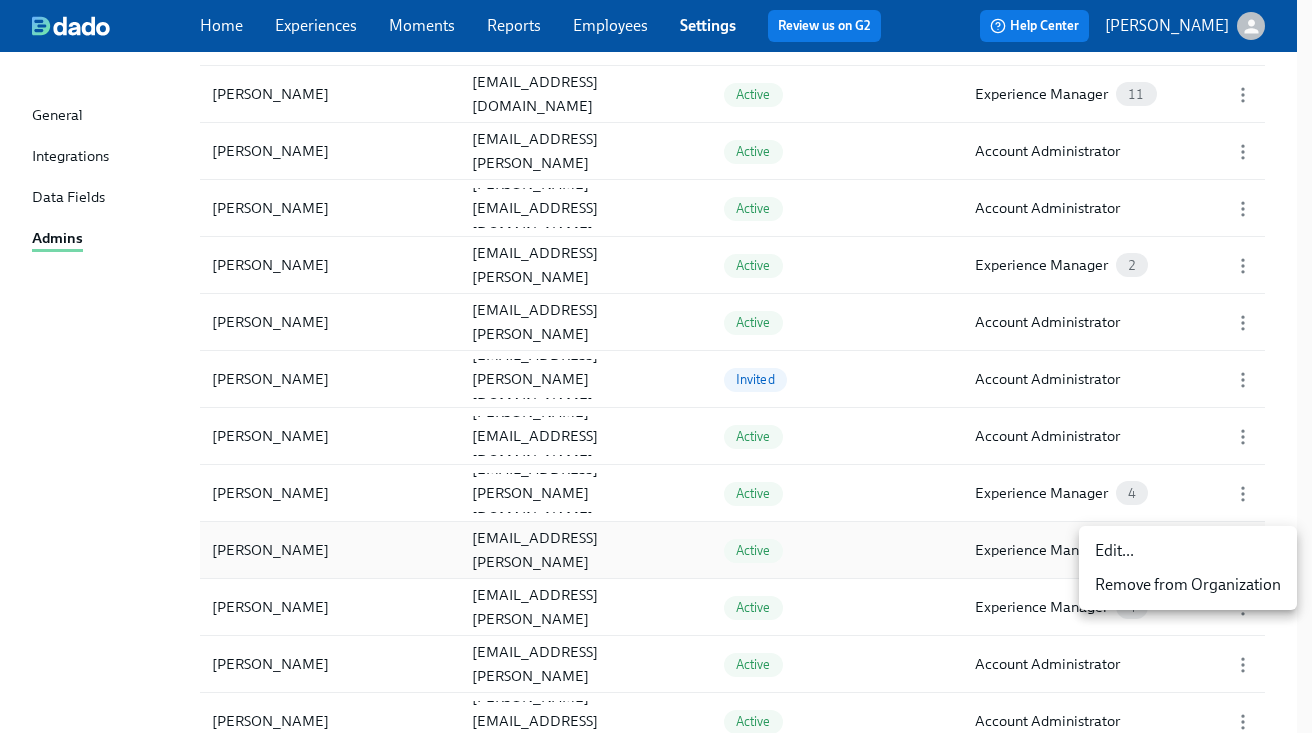 click on "Edit..." at bounding box center [1188, 551] 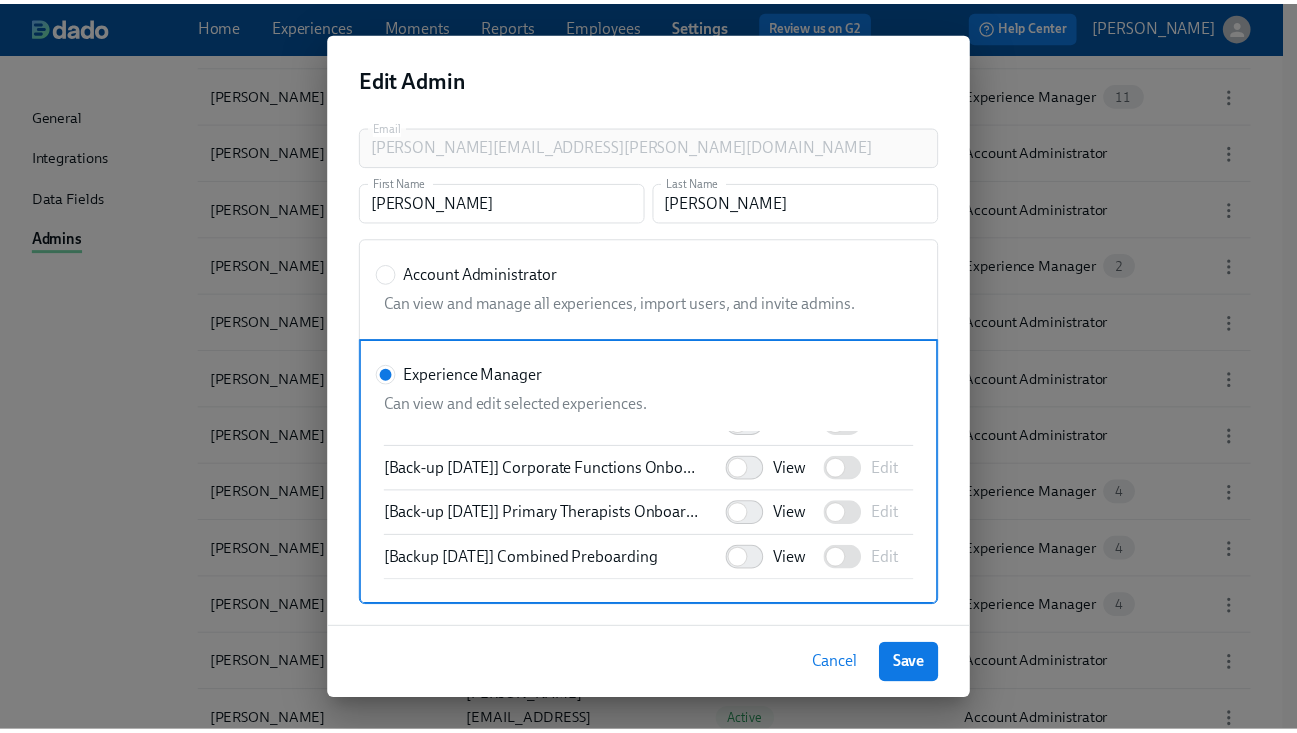 scroll, scrollTop: 2820, scrollLeft: 0, axis: vertical 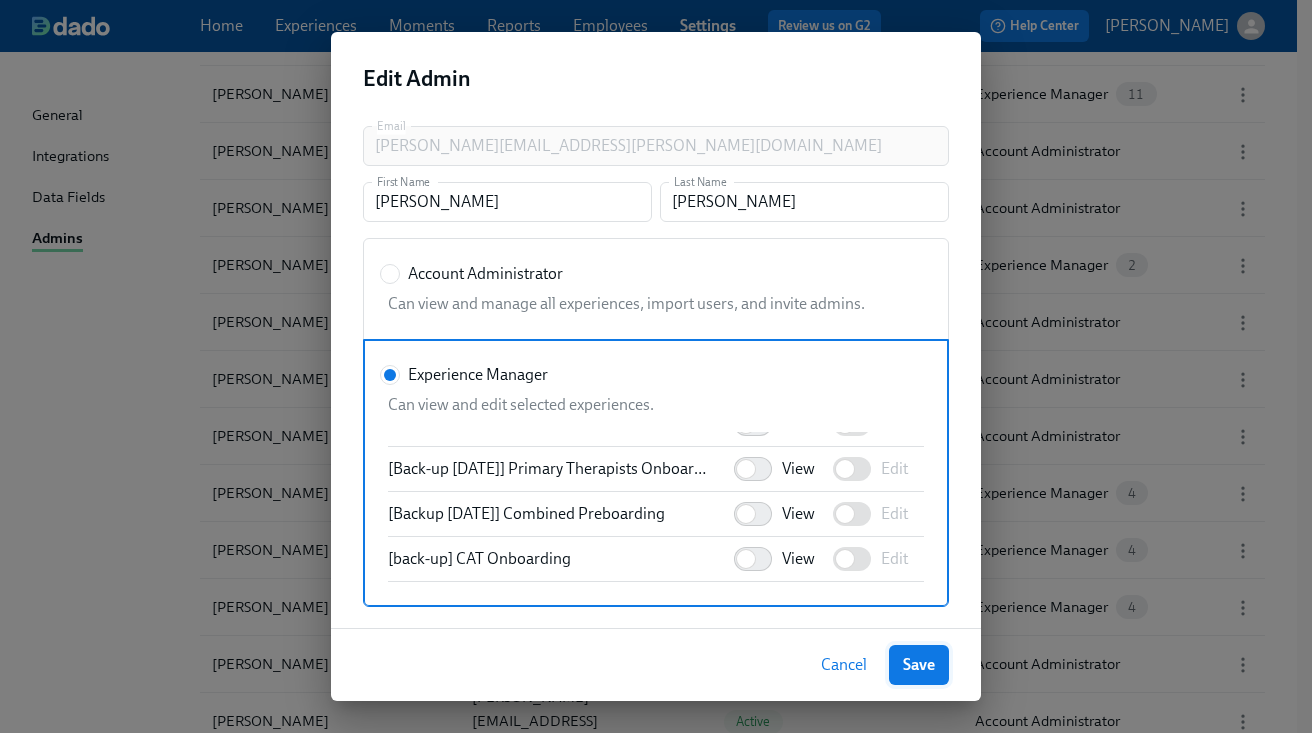 click on "Save" at bounding box center (919, 665) 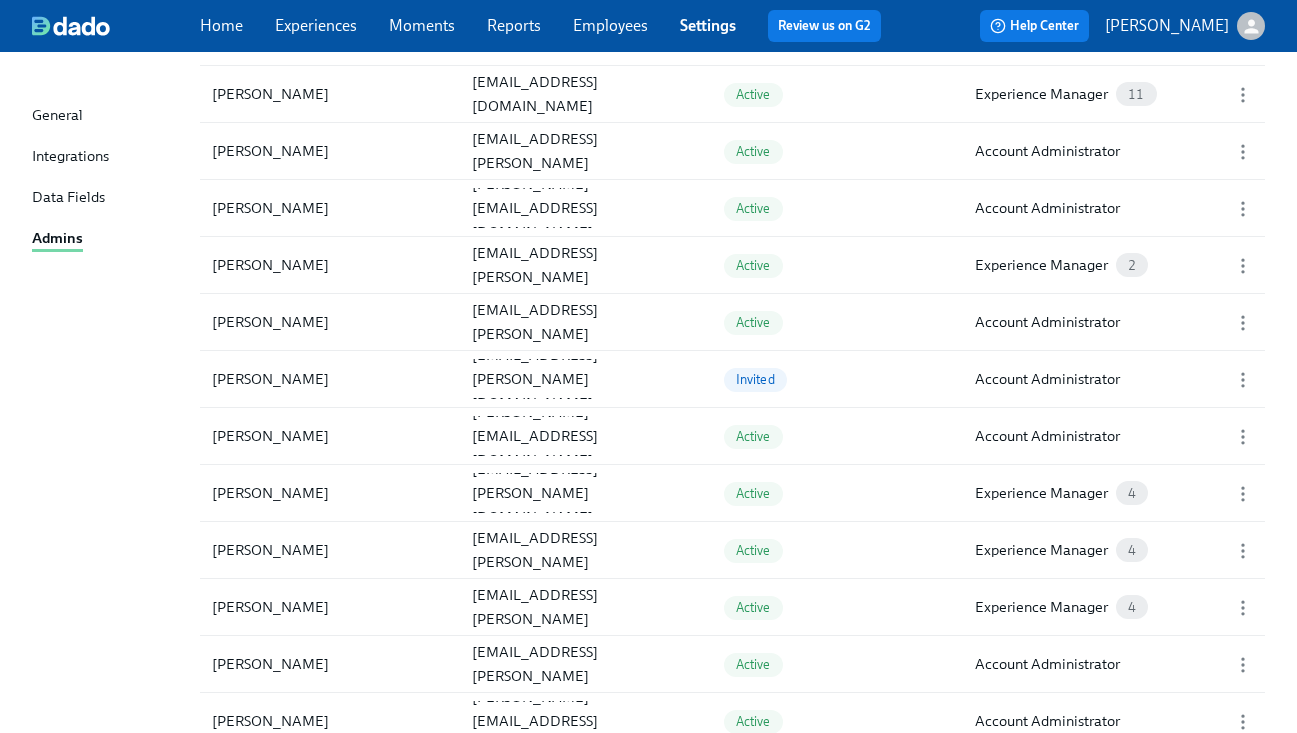 click on "Employees" at bounding box center (610, 25) 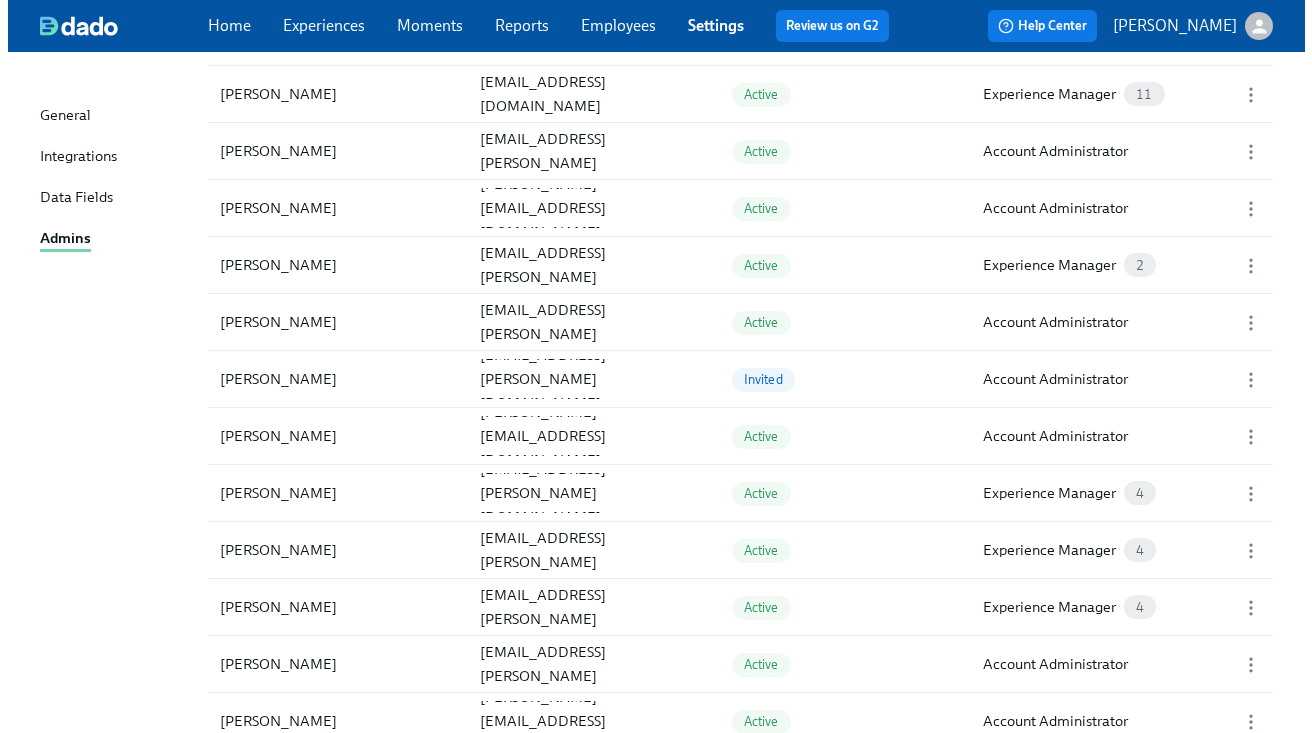 scroll, scrollTop: 0, scrollLeft: 0, axis: both 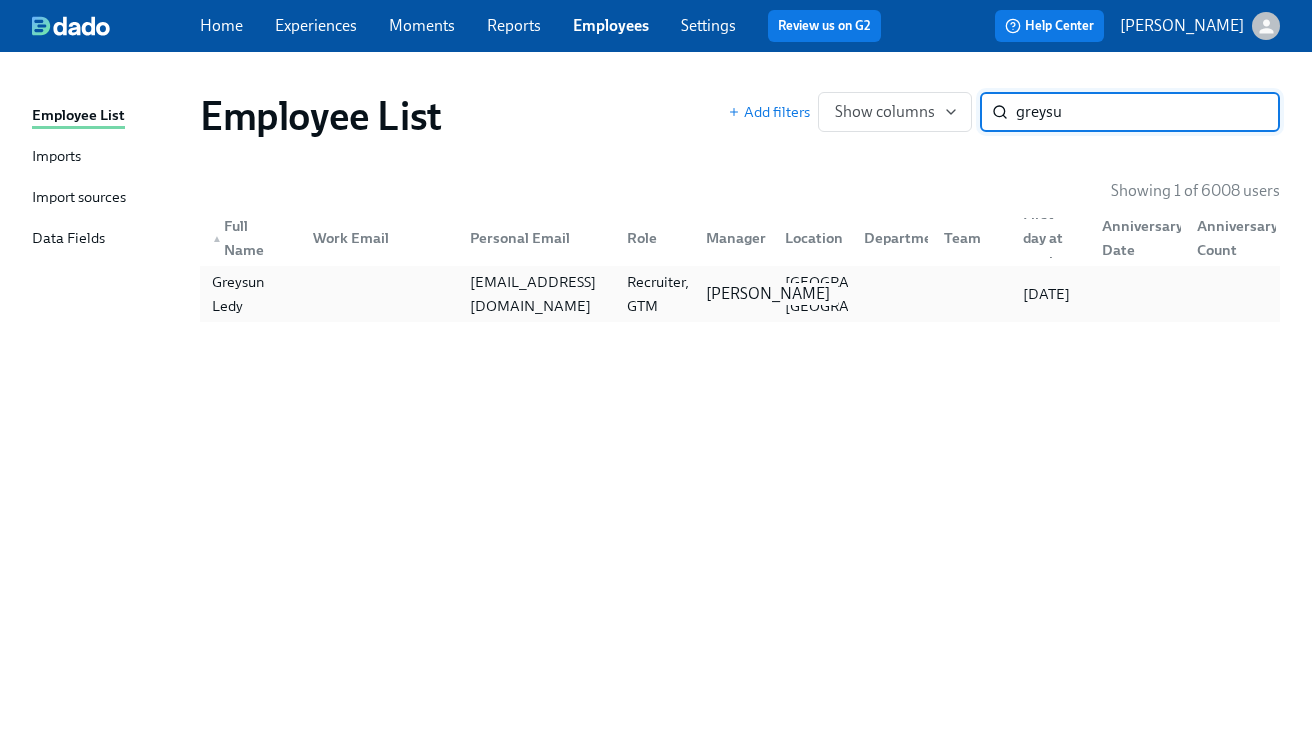 type on "greysu" 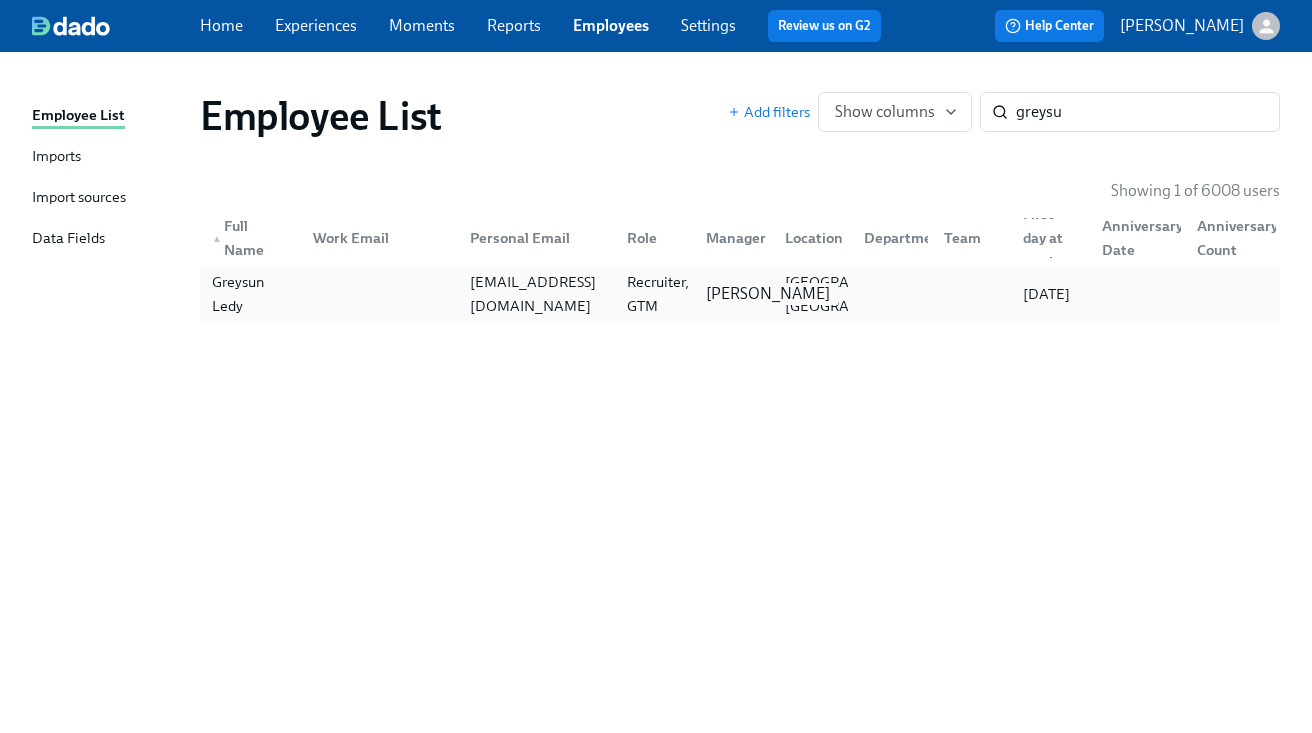 click on "[PERSON_NAME]" at bounding box center [768, 294] 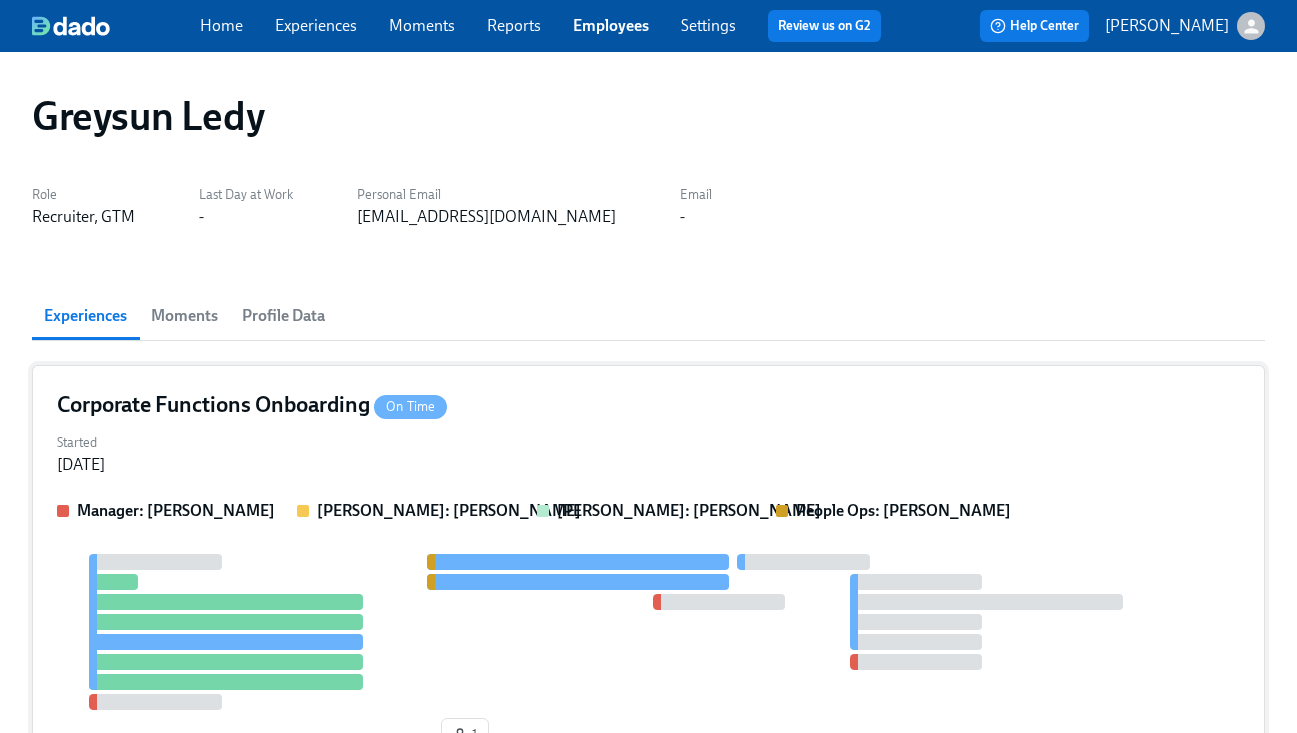click on "Corporate Functions Onboarding   On Time Started [DATE] Manager: [PERSON_NAME]: [PERSON_NAME] [PERSON_NAME]: [PERSON_NAME] People Ops: [PERSON_NAME] 1" at bounding box center [648, 575] 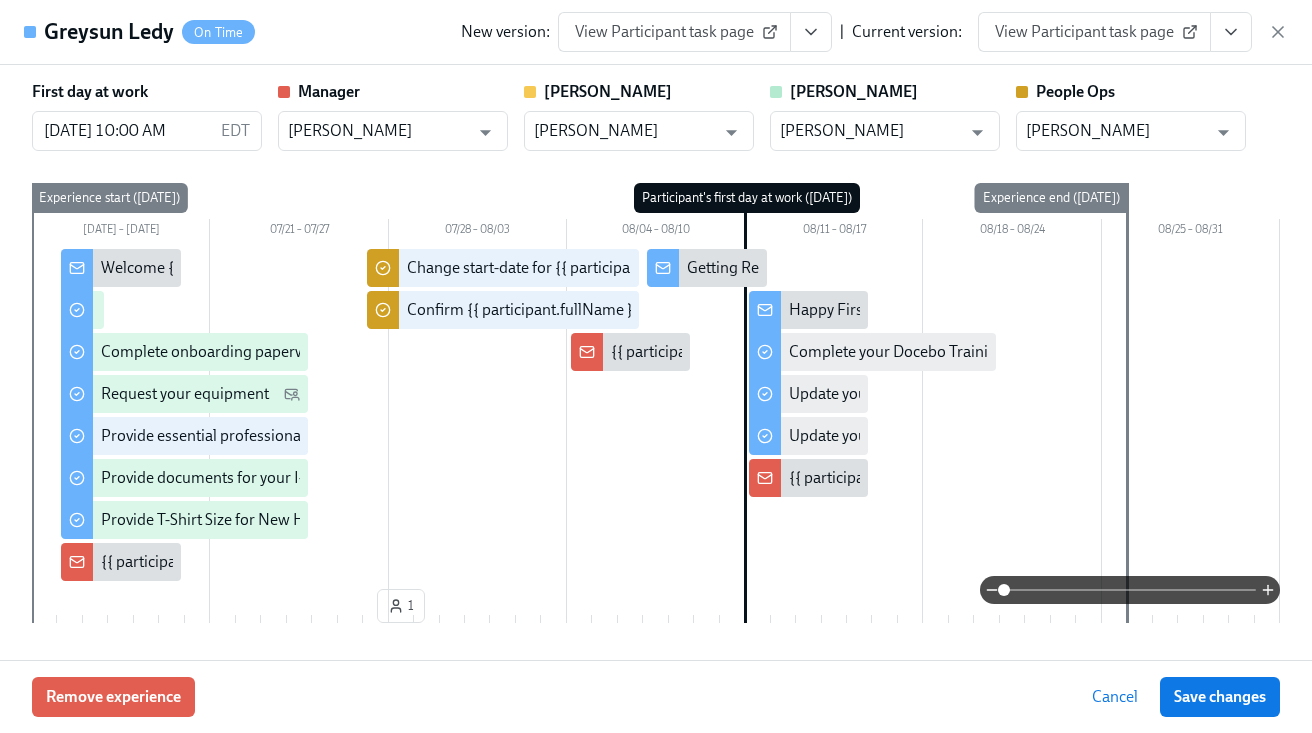 click 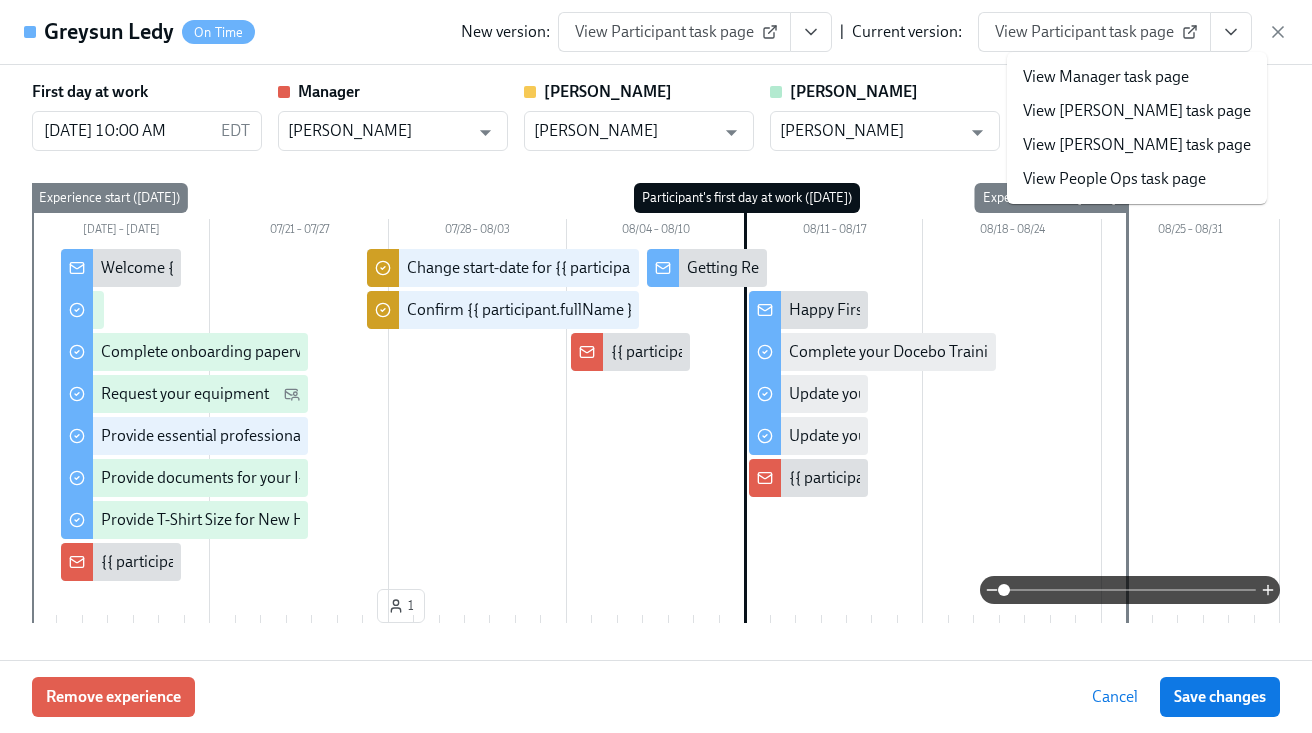 click on "View People Ops task page" at bounding box center (1114, 179) 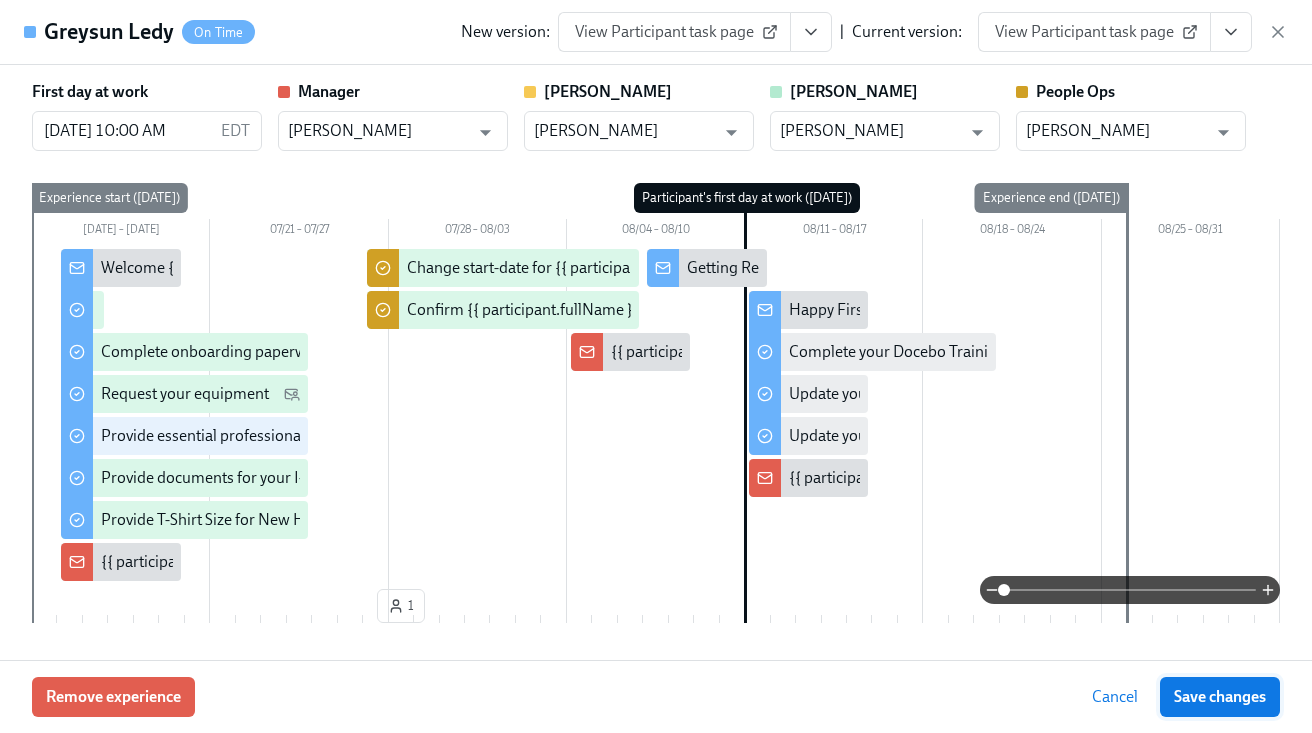 click on "Save changes" at bounding box center [1220, 697] 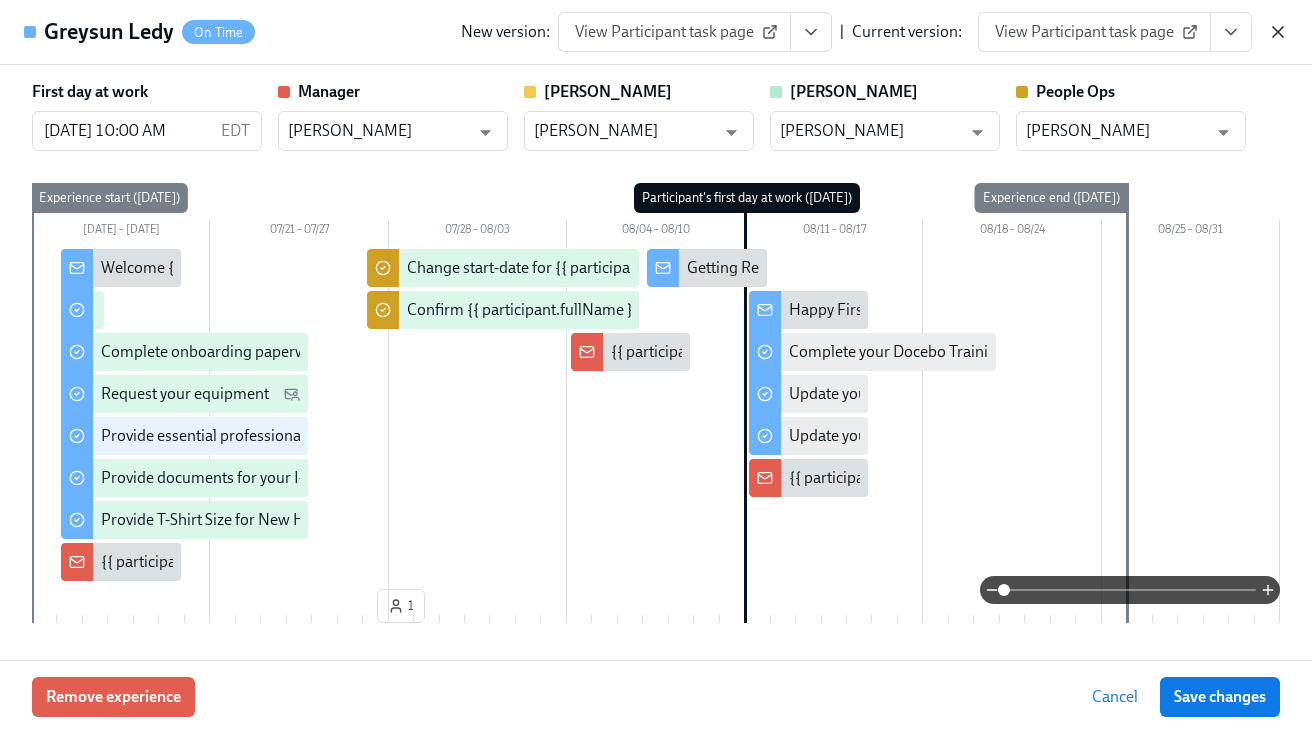 click 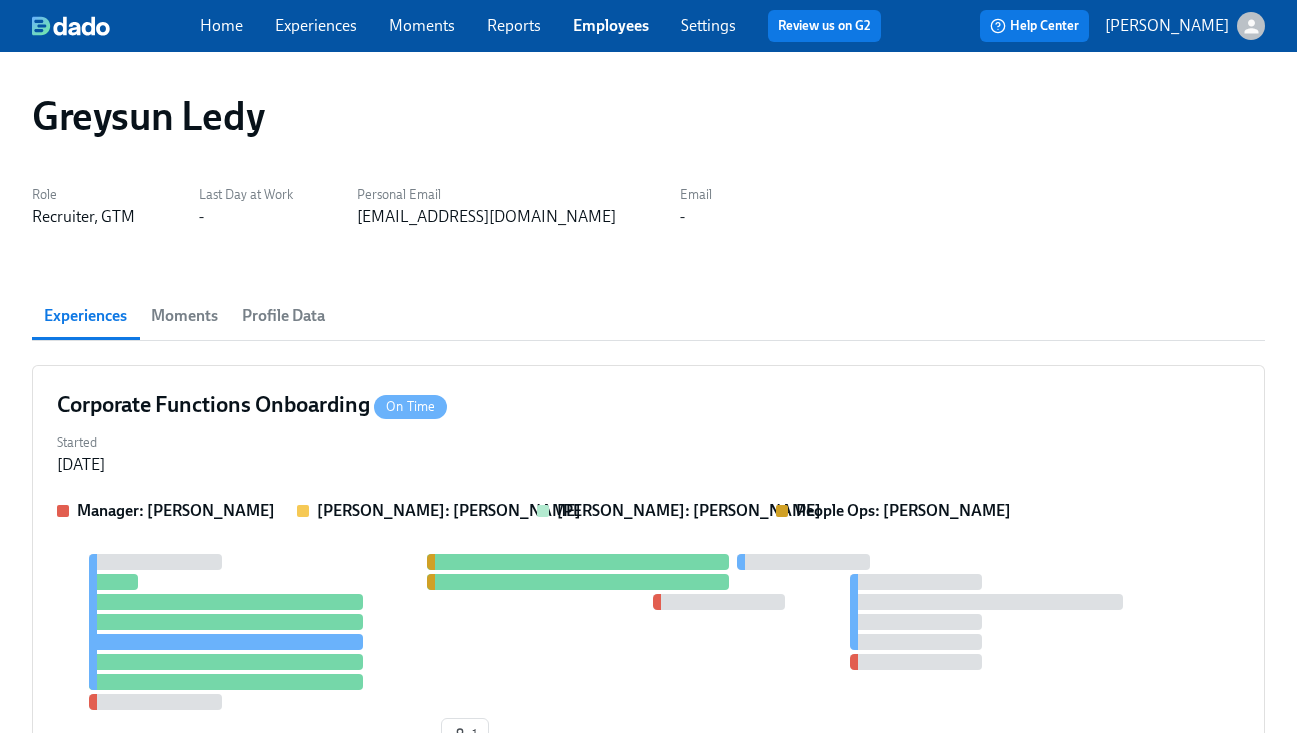 click on "Employees" at bounding box center (611, 25) 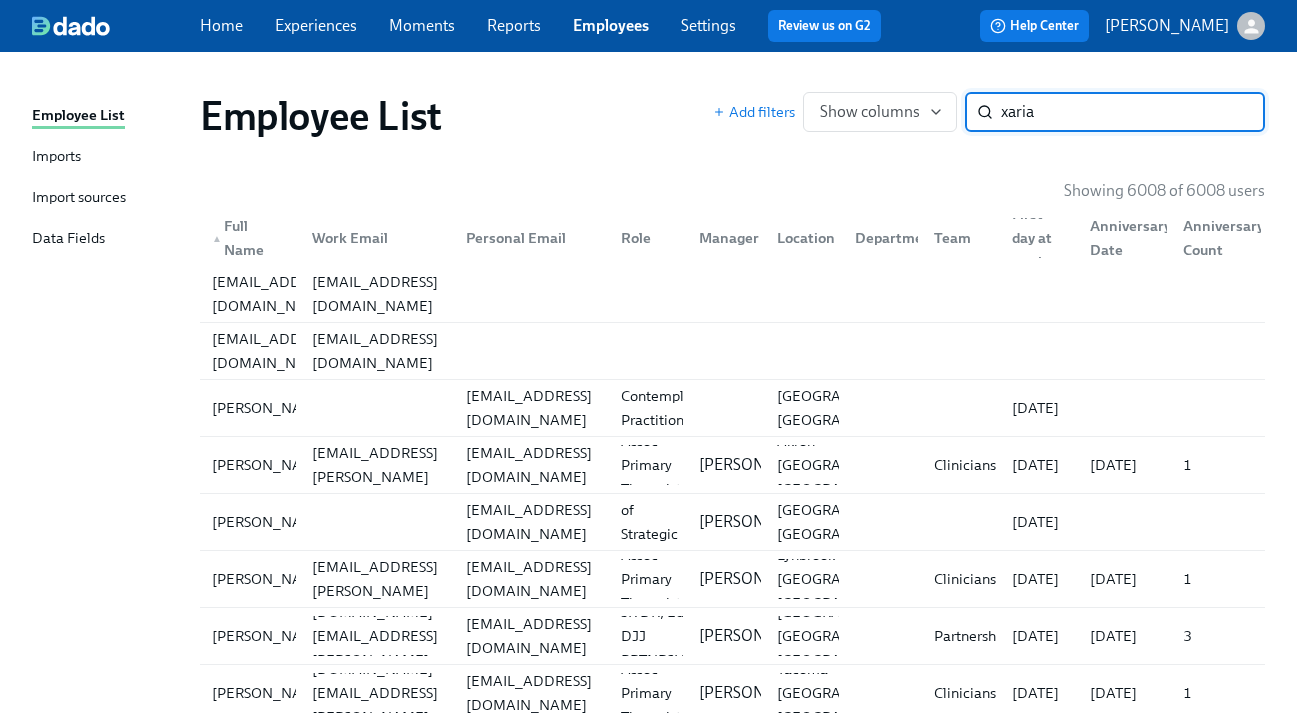 type on "xaria" 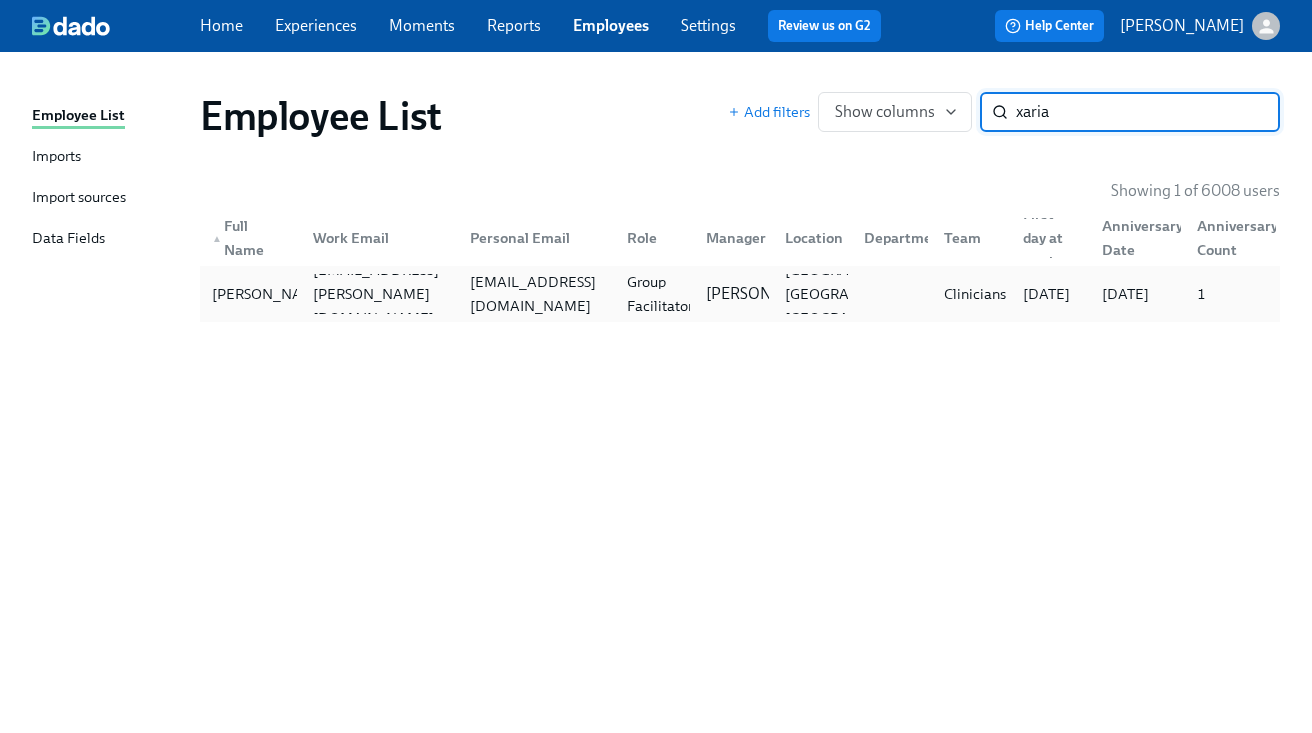 click on "[EMAIL_ADDRESS][DOMAIN_NAME]" at bounding box center (536, 294) 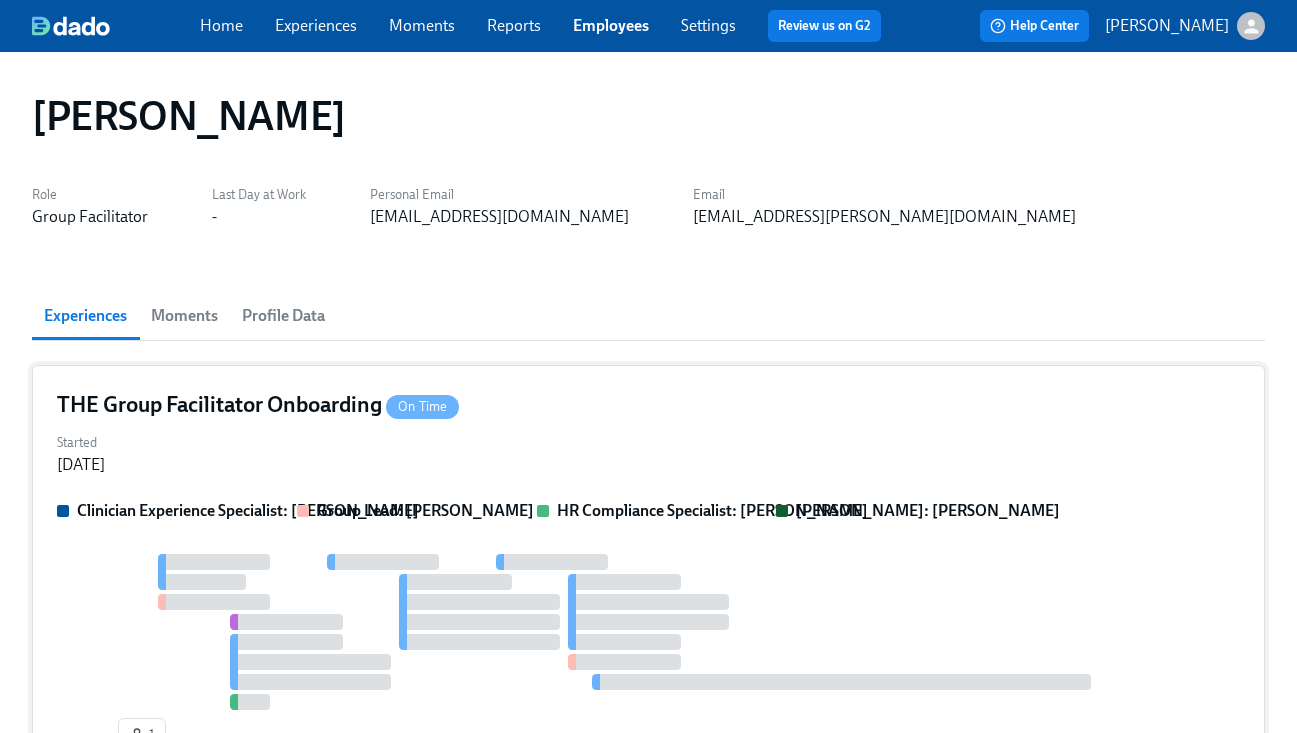 click on "THE Group Facilitator Onboarding   On Time" at bounding box center [648, 405] 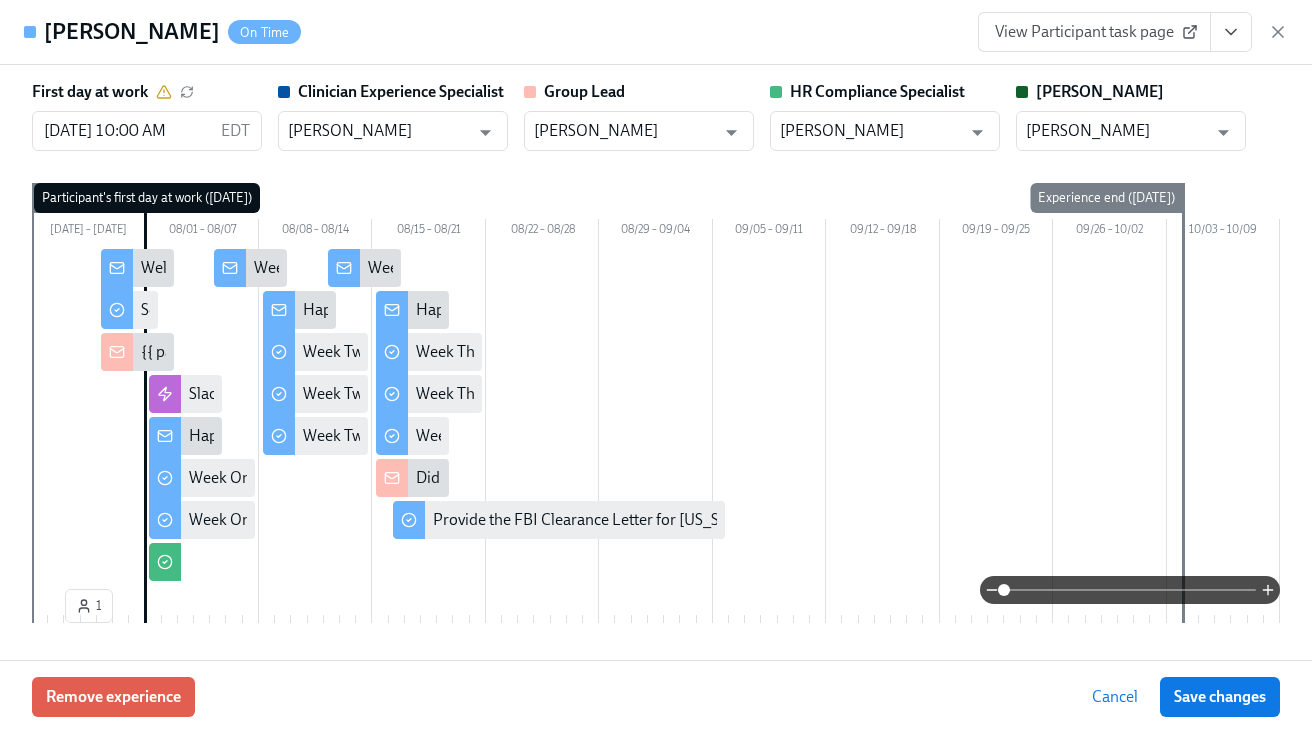 click on "View Participant task page" at bounding box center [1094, 32] 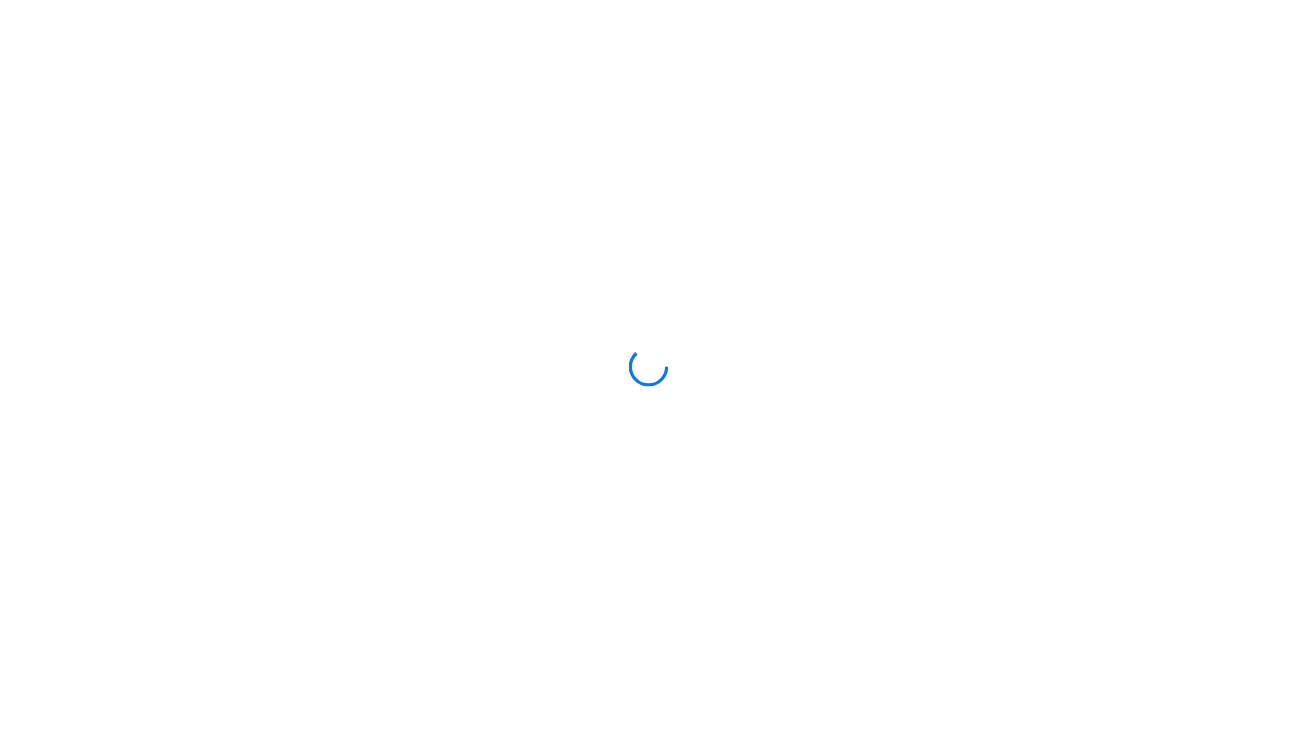 scroll, scrollTop: 0, scrollLeft: 0, axis: both 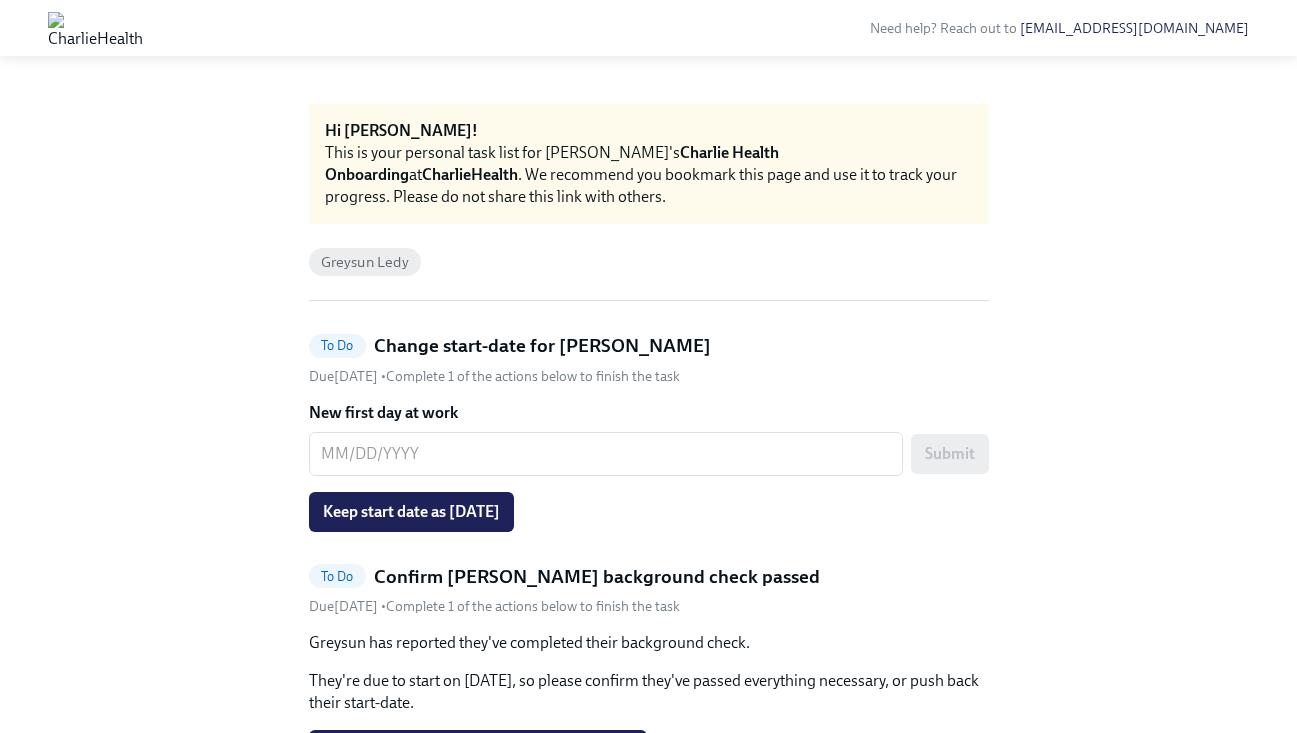 click on "Keep start date as 08/11/2025" at bounding box center (411, 512) 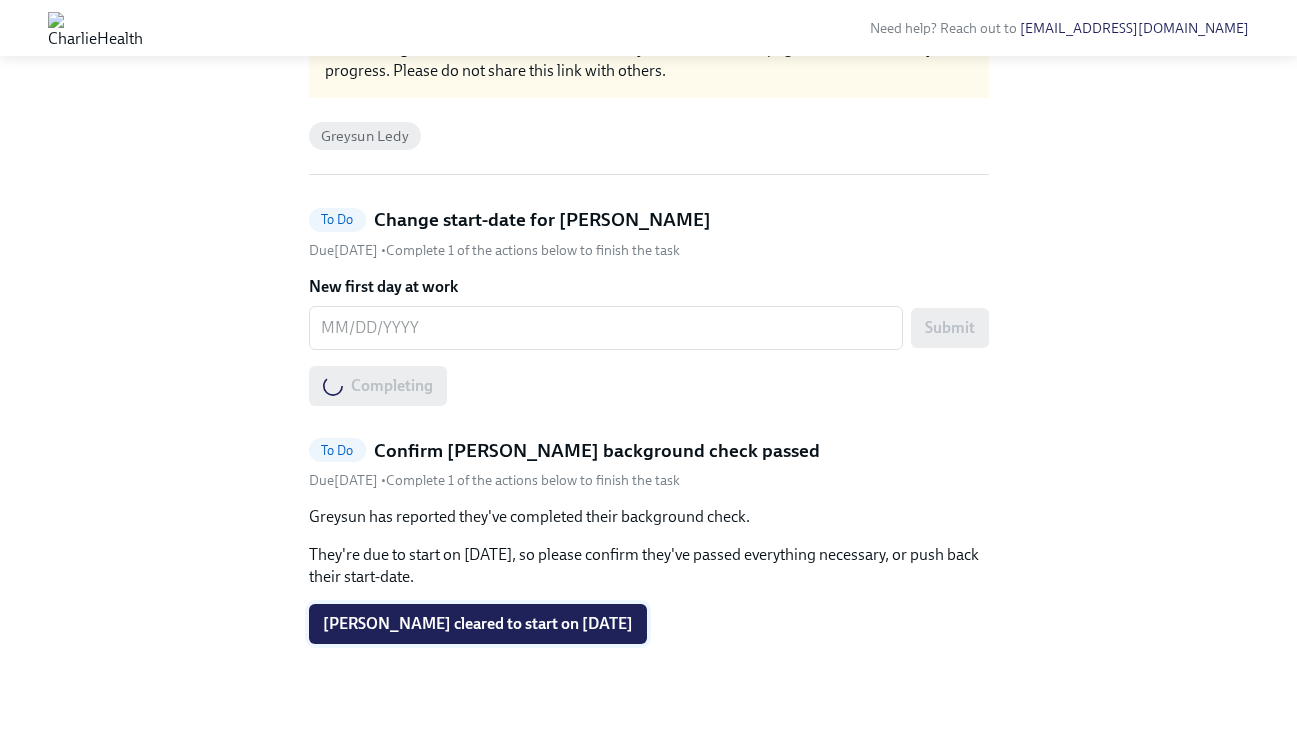 scroll, scrollTop: 133, scrollLeft: 0, axis: vertical 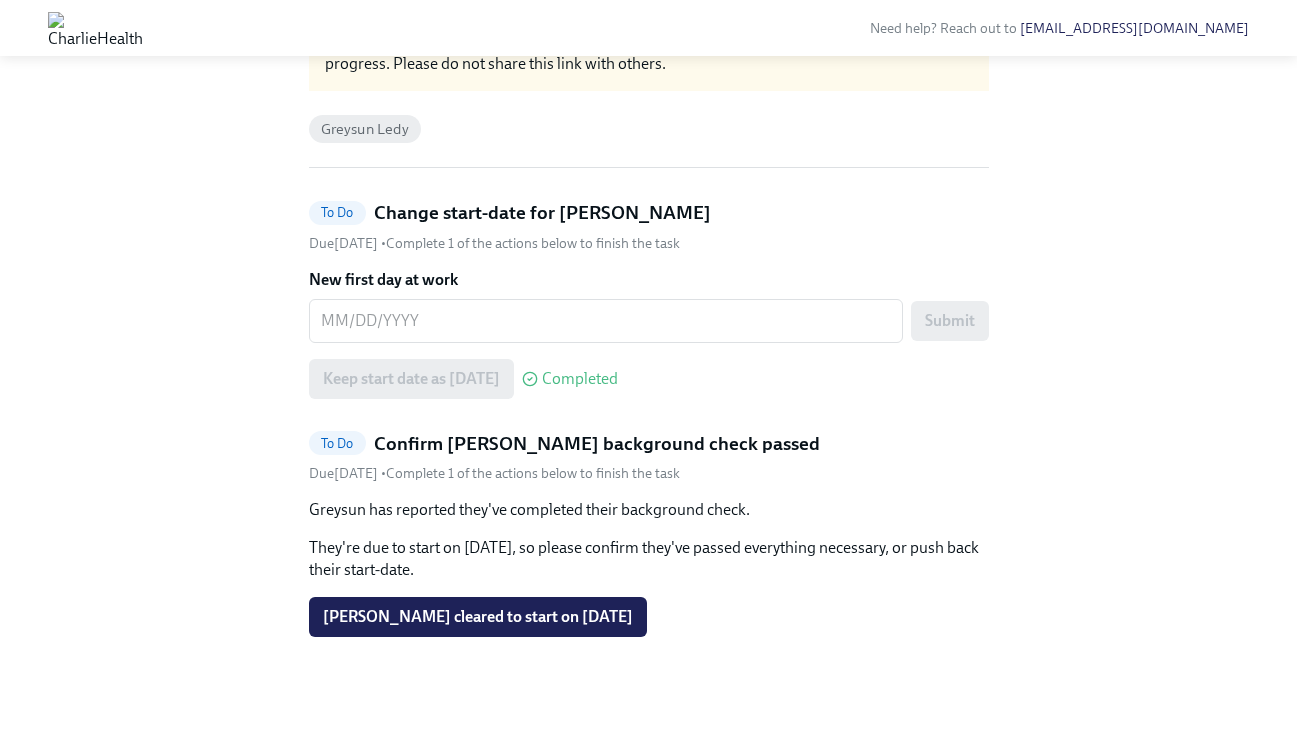 drag, startPoint x: 453, startPoint y: 612, endPoint x: 714, endPoint y: 409, distance: 330.65088 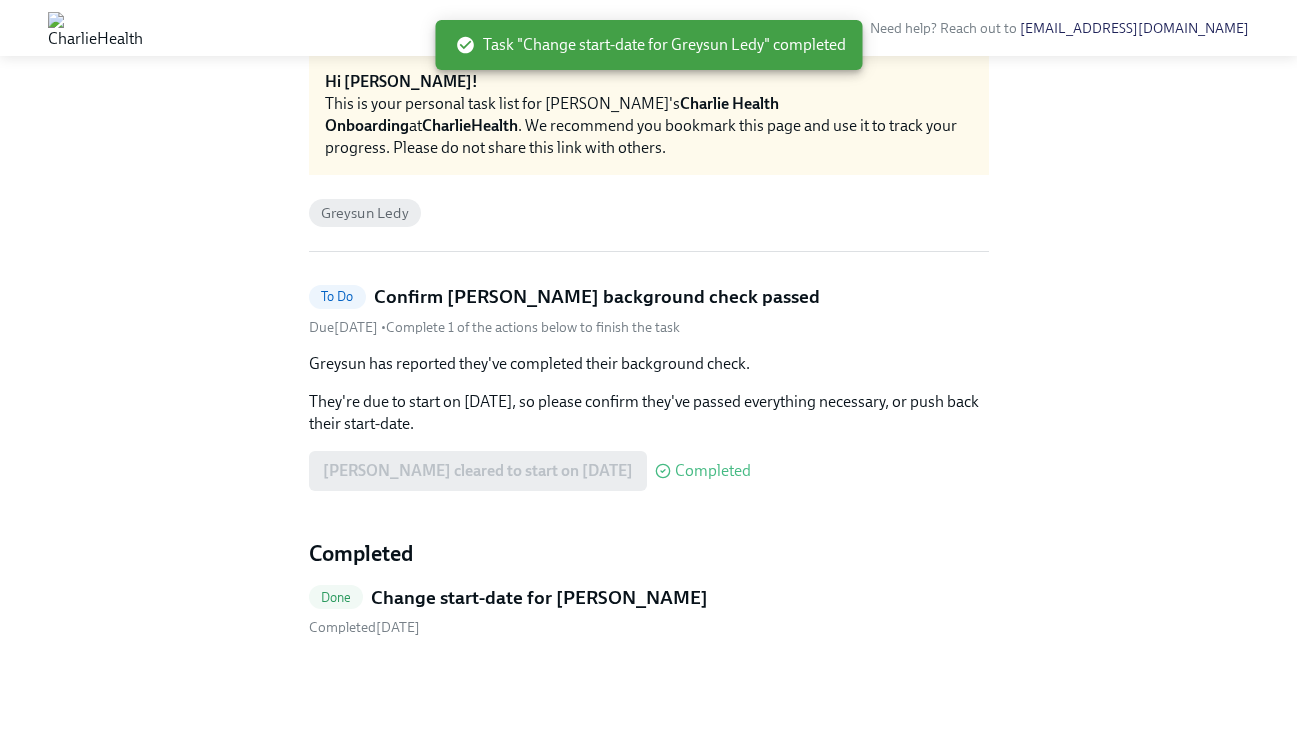 scroll, scrollTop: 49, scrollLeft: 0, axis: vertical 